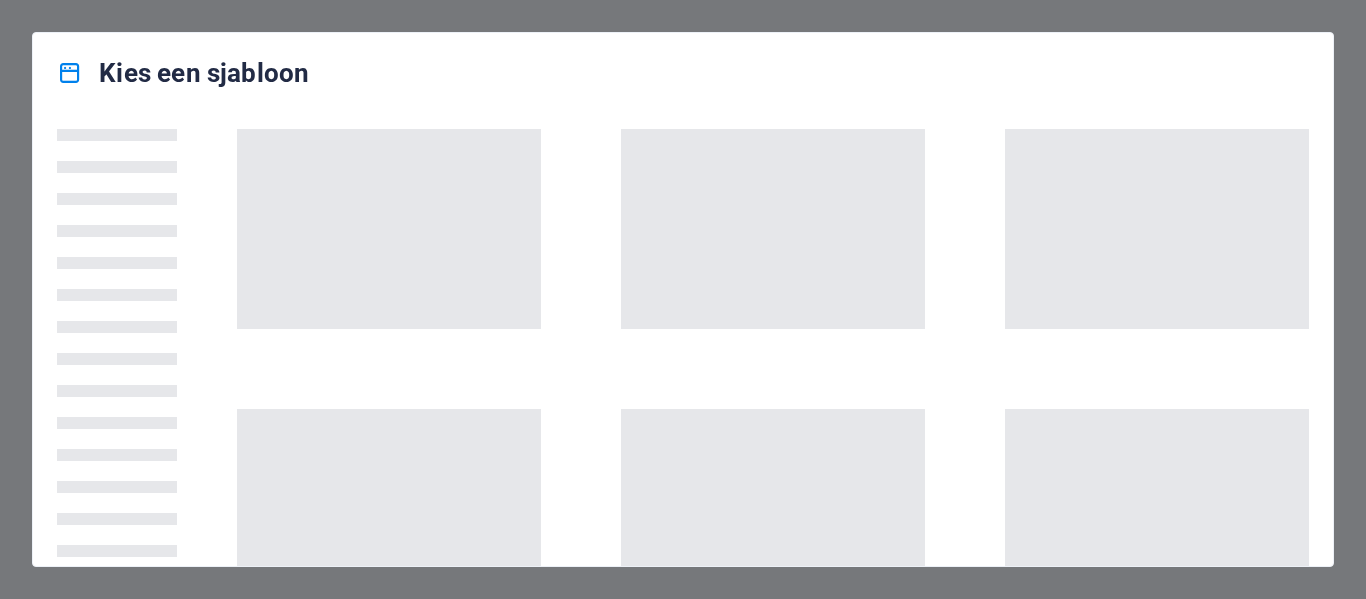 scroll, scrollTop: 0, scrollLeft: 0, axis: both 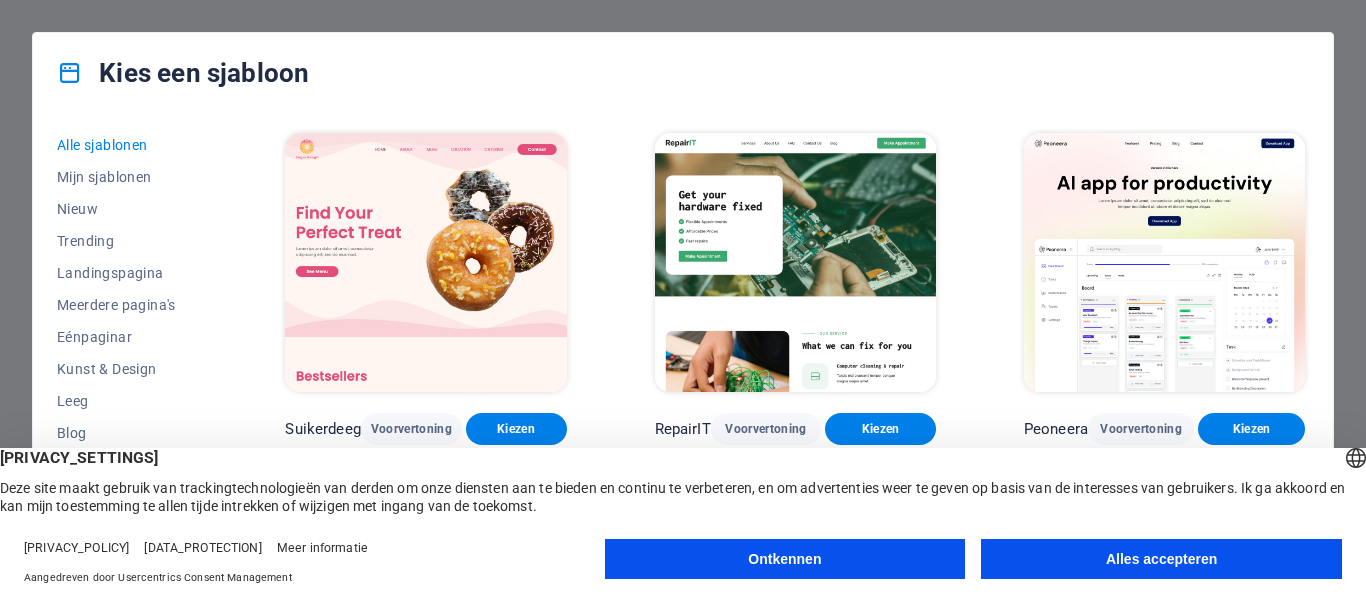 click on "Alles accepteren" at bounding box center [1161, 559] 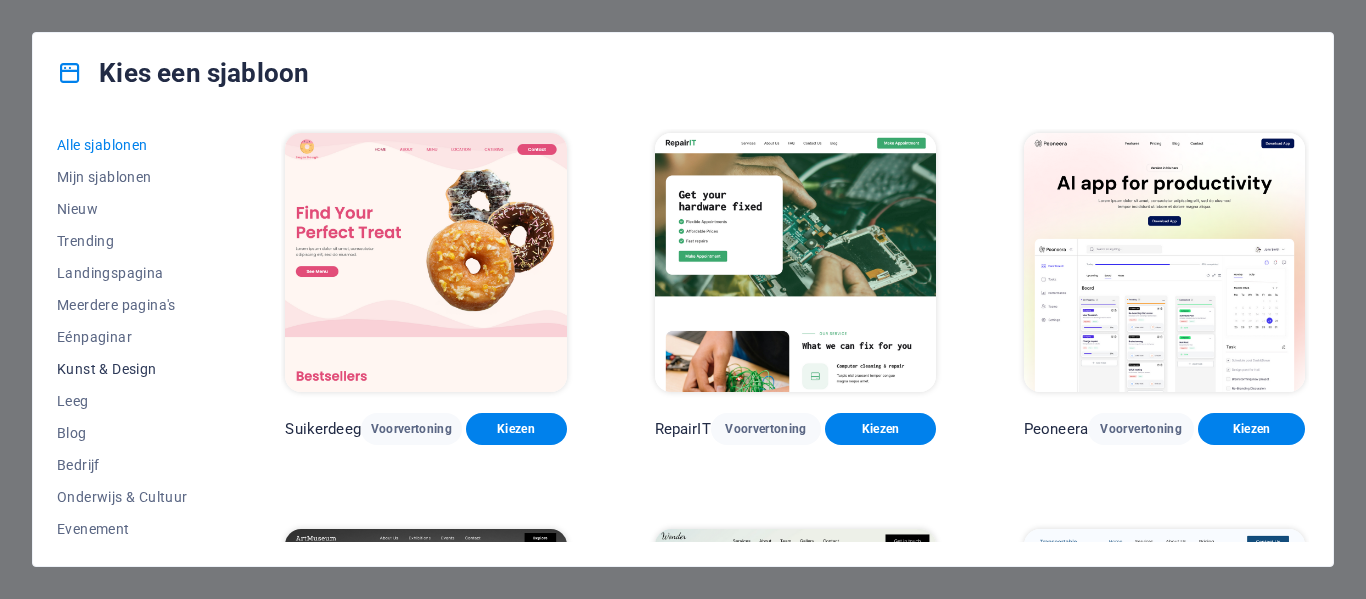 click on "Kunst & Design" at bounding box center [107, 369] 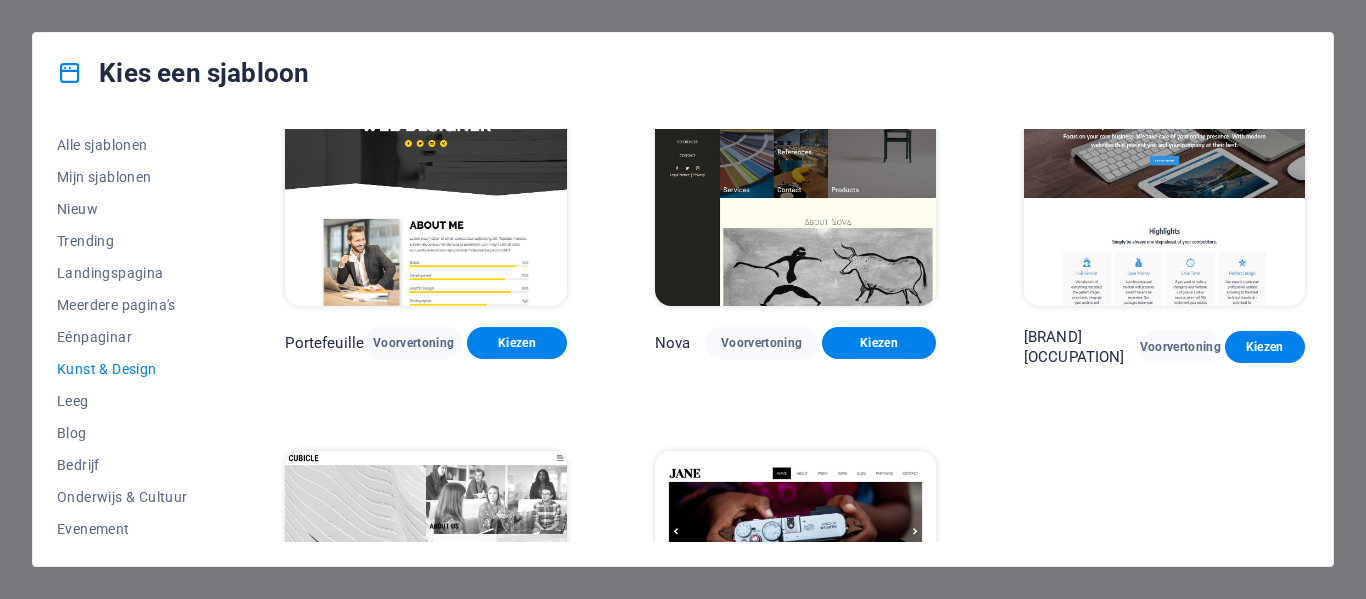 scroll, scrollTop: 1198, scrollLeft: 0, axis: vertical 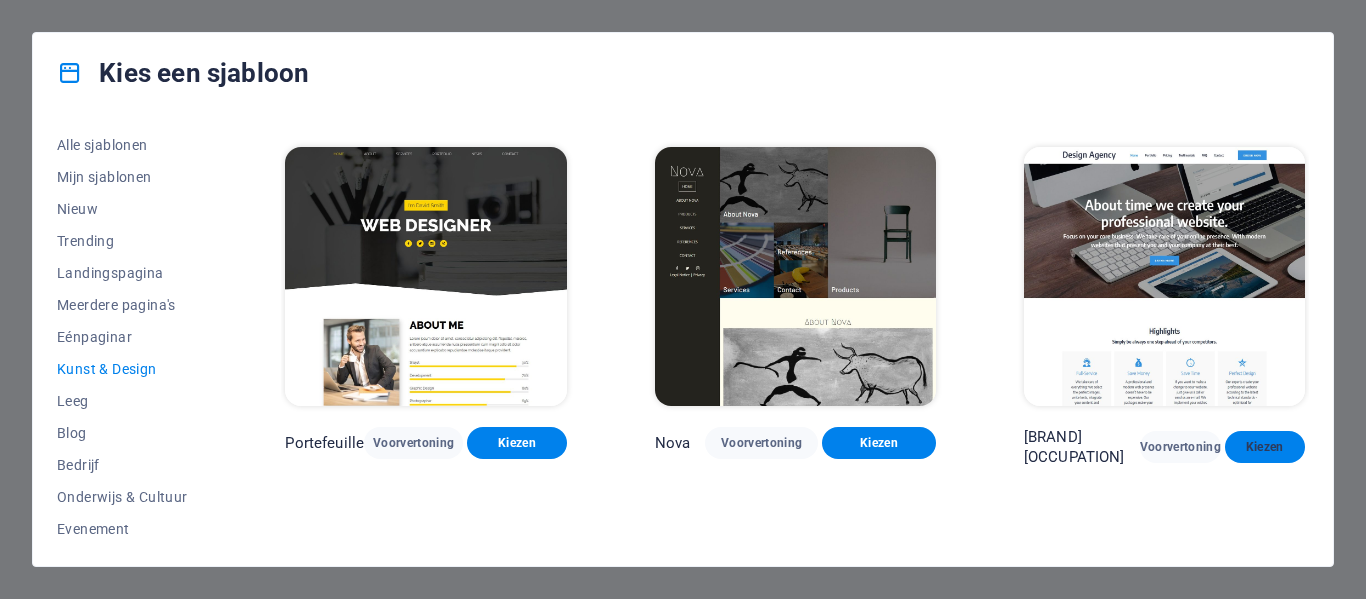 click on "Kiezen" at bounding box center [1265, 447] 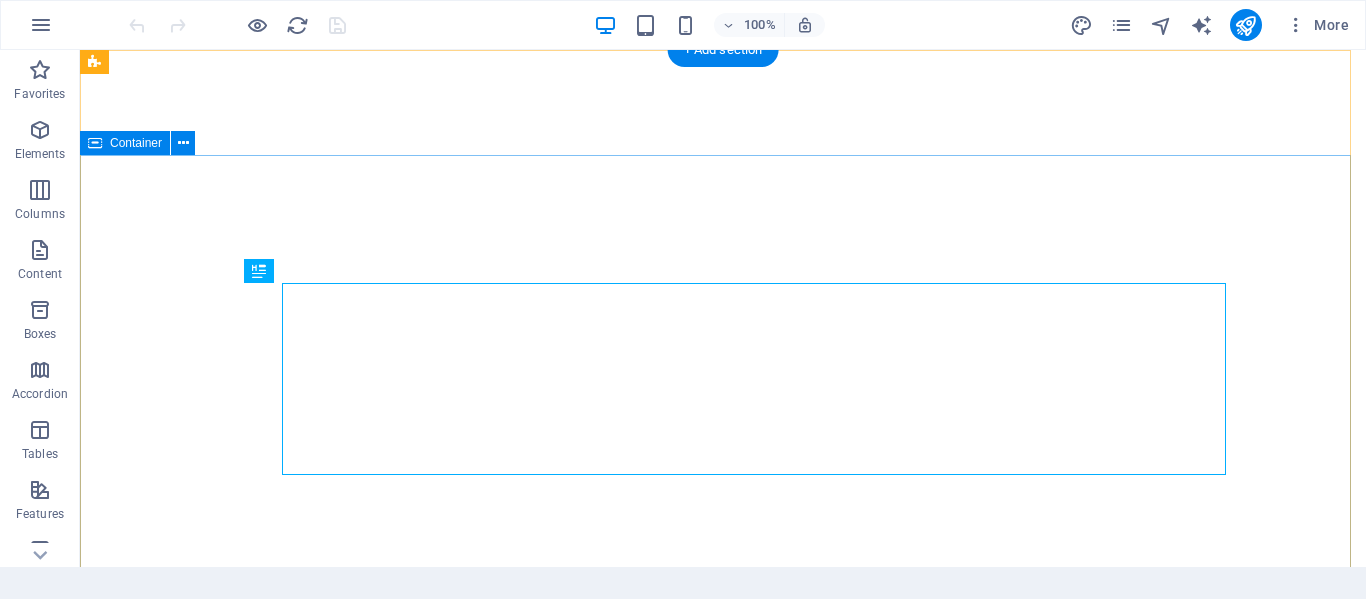 scroll, scrollTop: 0, scrollLeft: 0, axis: both 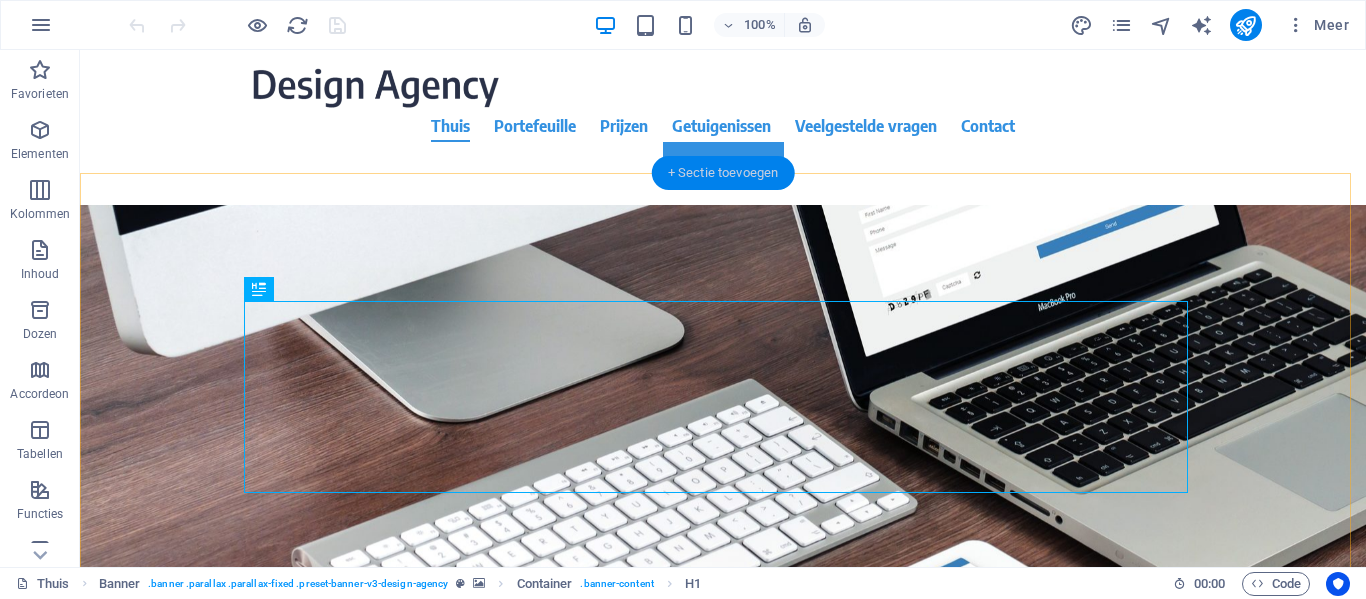 click on "+ Sectie toevoegen" at bounding box center [723, 172] 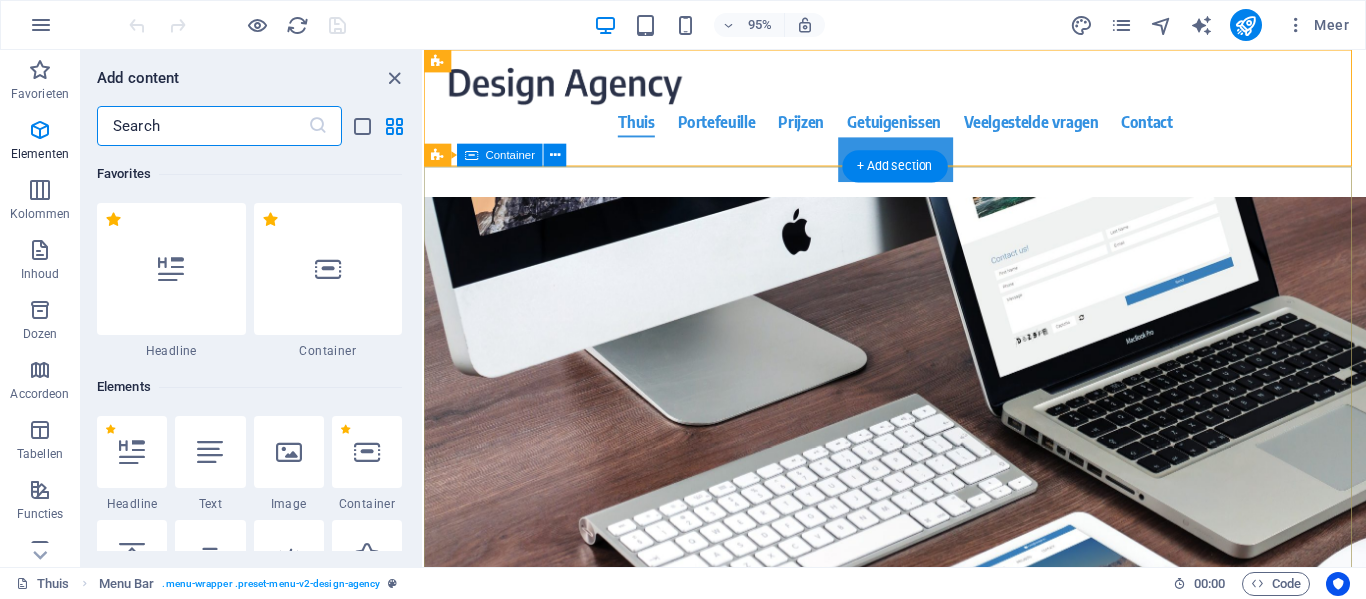 scroll, scrollTop: 3499, scrollLeft: 0, axis: vertical 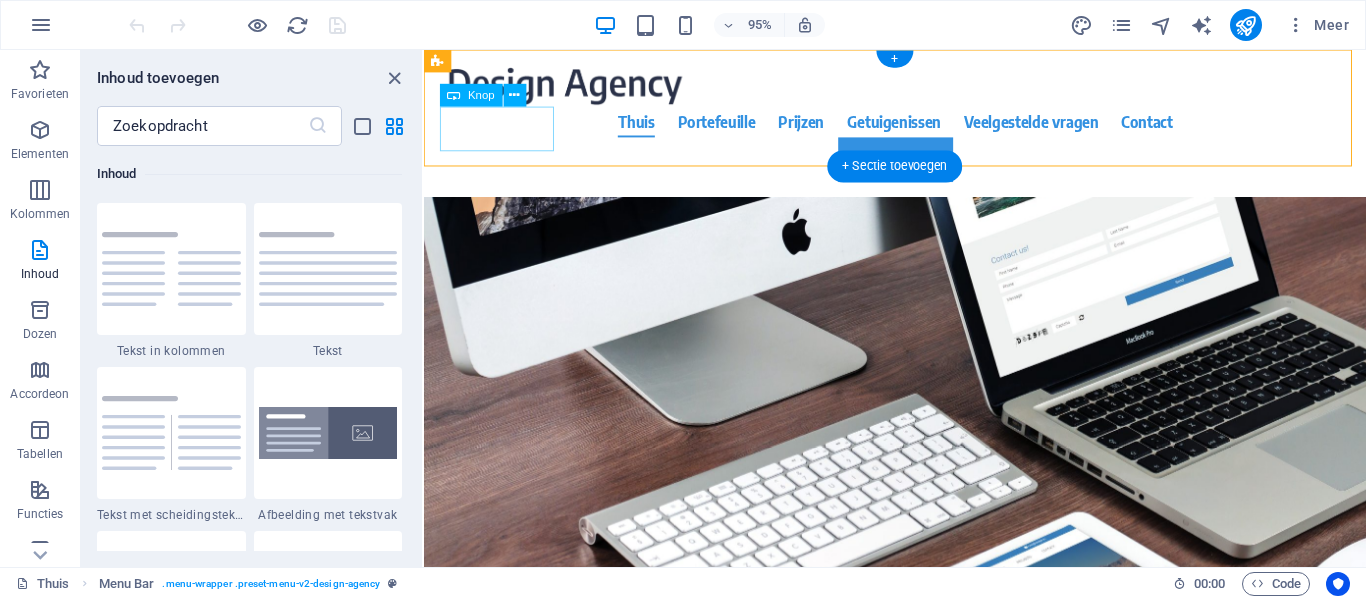 click on "Bestel nu" at bounding box center (920, 165) 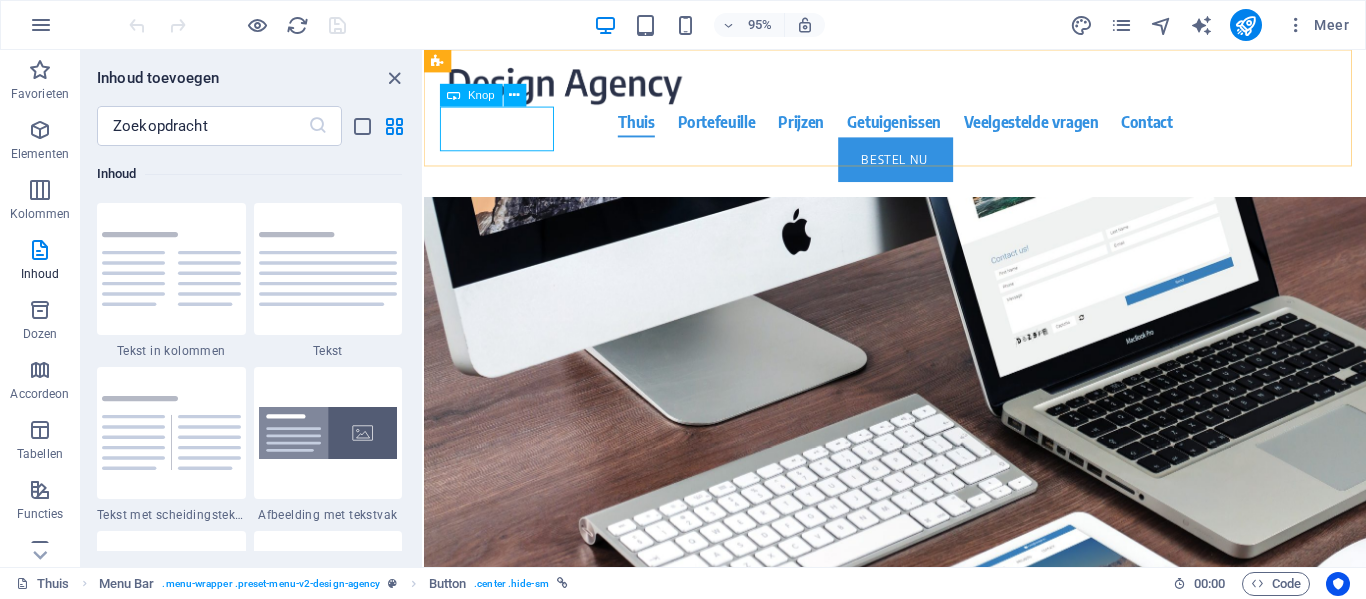 click on "Knop" at bounding box center [481, 95] 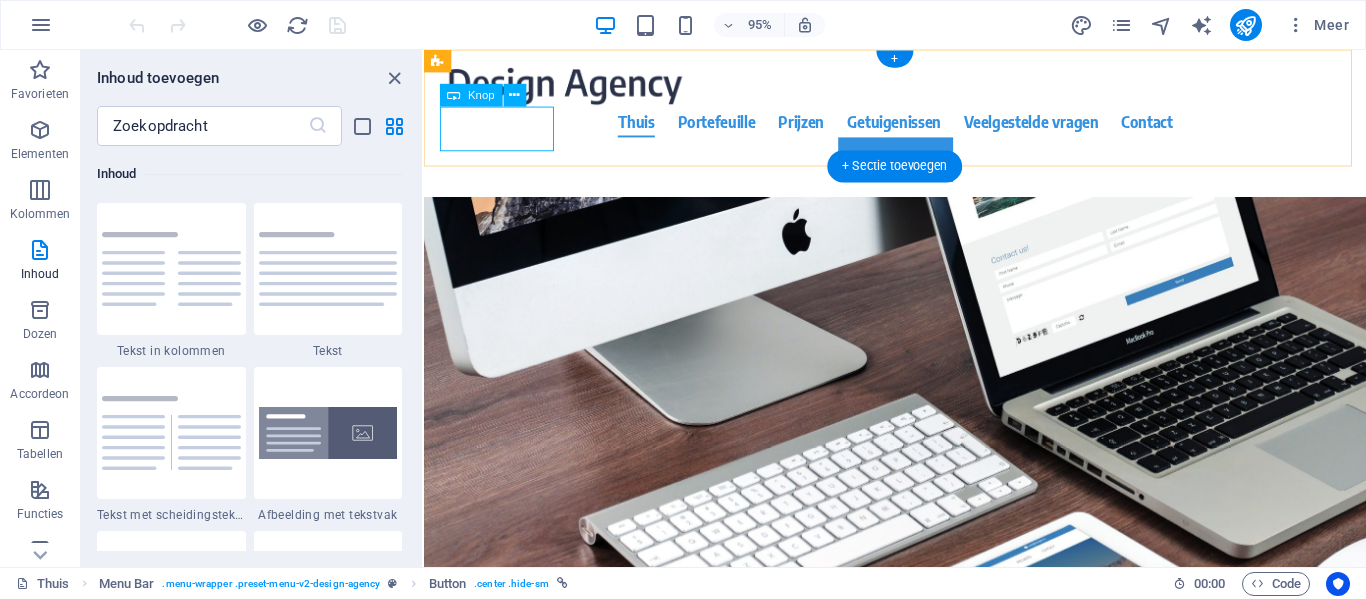 click on "Bestel nu" at bounding box center (920, 165) 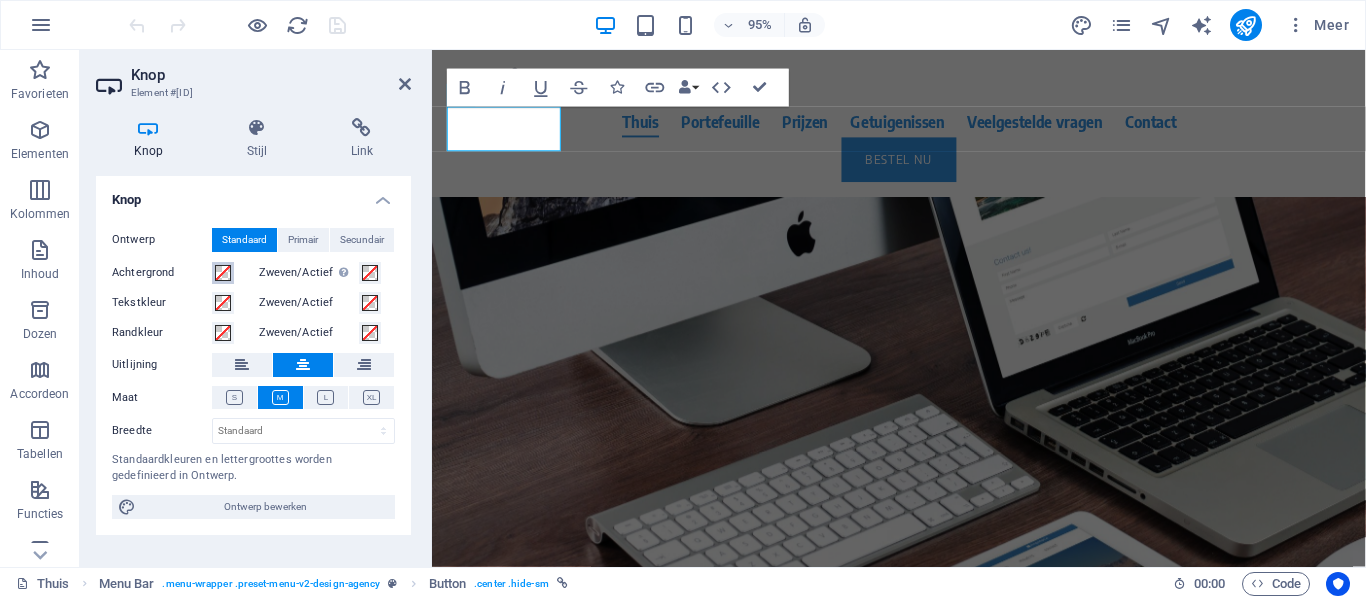 click at bounding box center (223, 273) 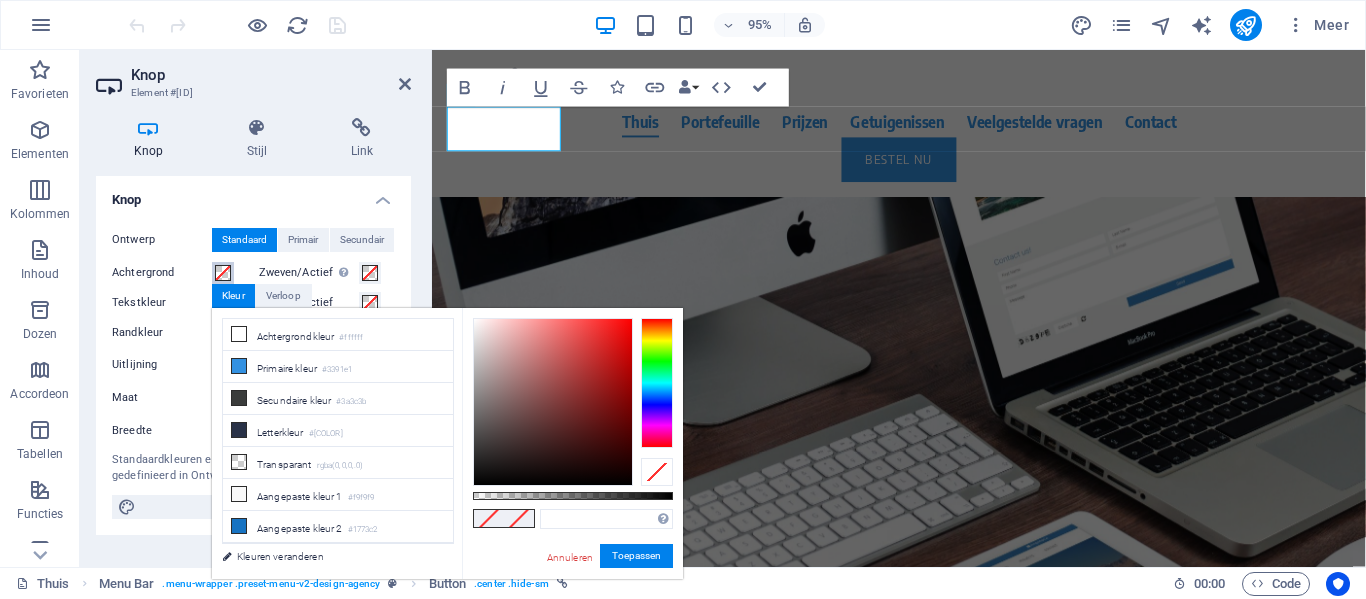 type on "#902323" 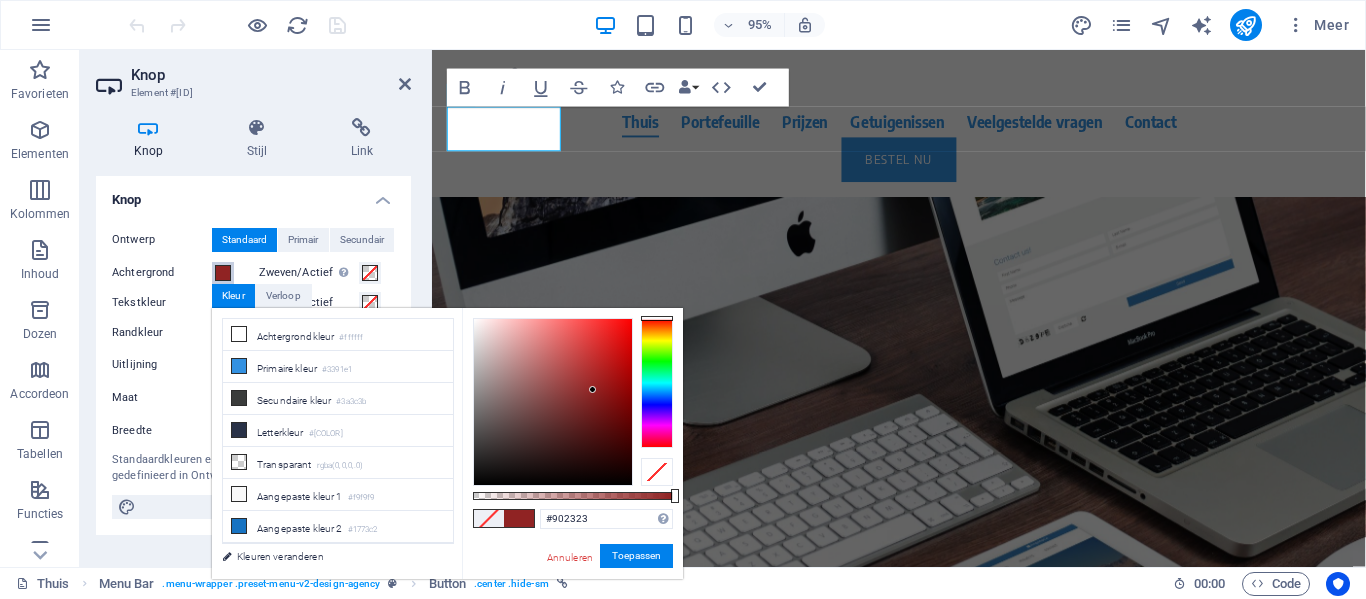 click at bounding box center (553, 402) 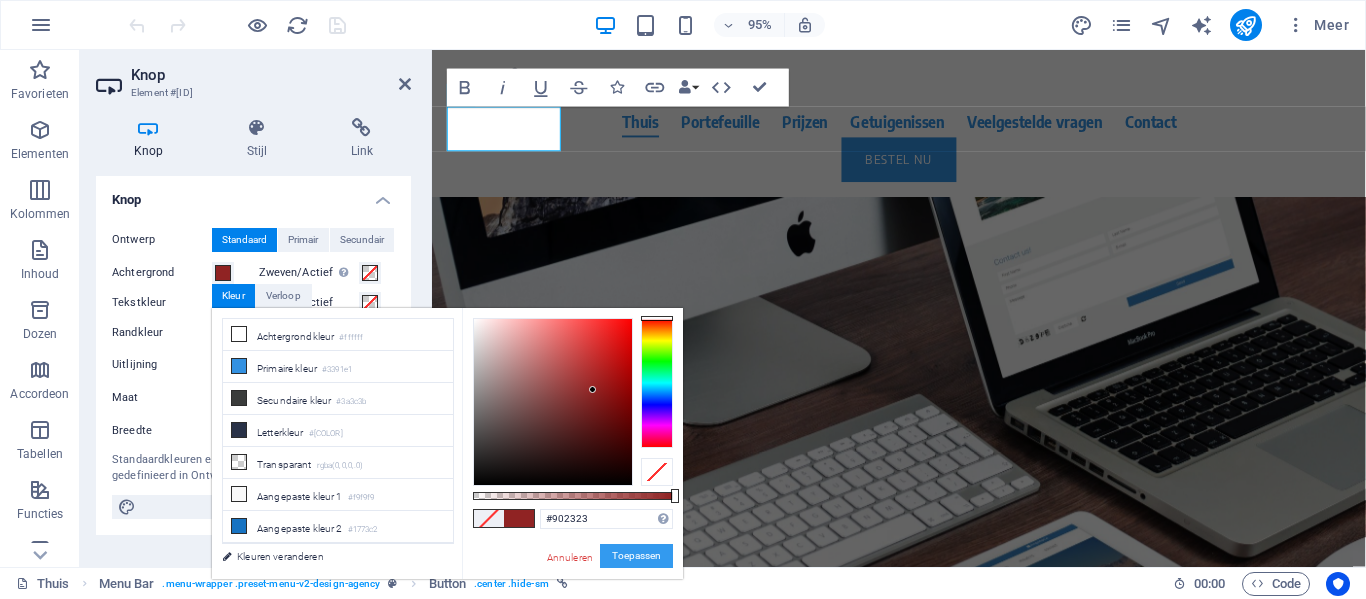 click on "Toepassen" at bounding box center [636, 555] 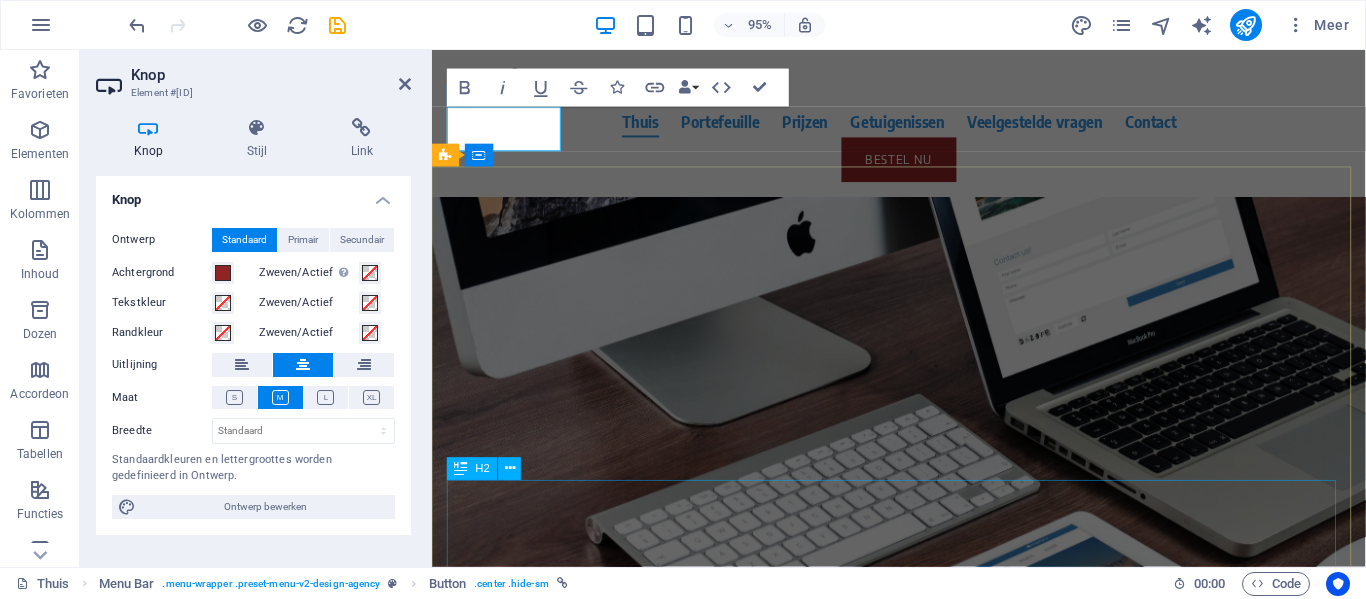 click on "Focus op uw kernactiviteiten. Wij zorgen voor uw online aanwezigheid. Met moderne websites die u en uw bedrijf optimaal presenteren." at bounding box center [924, 607] 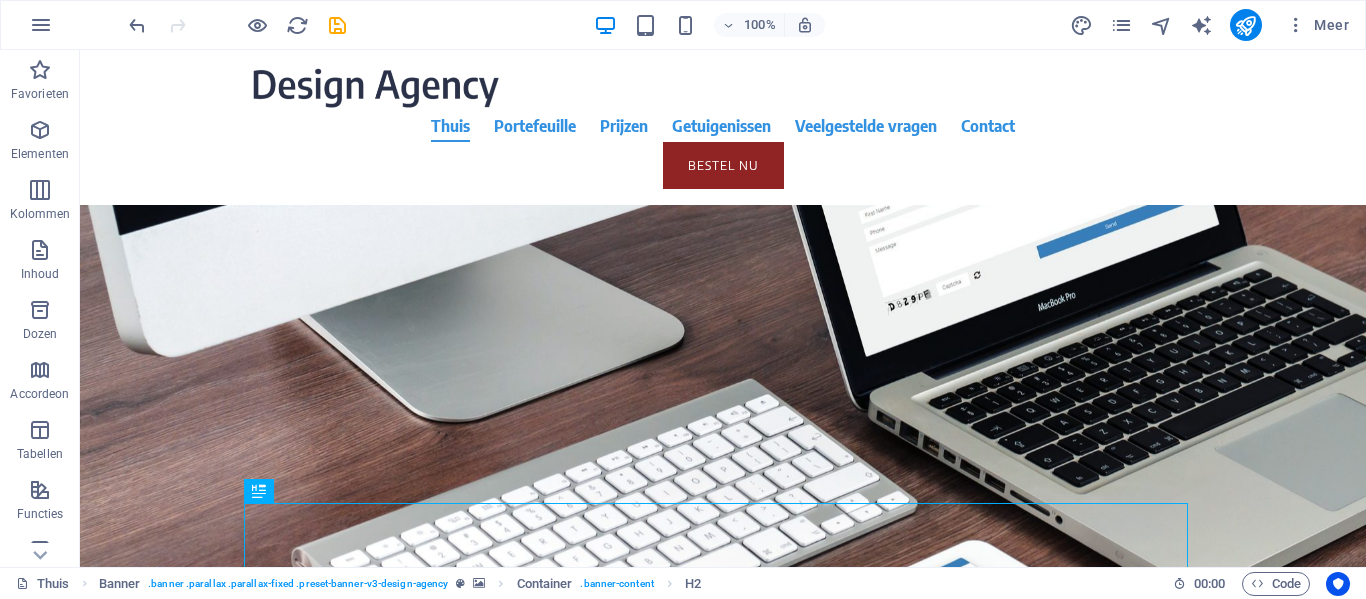 drag, startPoint x: 1185, startPoint y: 303, endPoint x: 1359, endPoint y: 170, distance: 219.00912 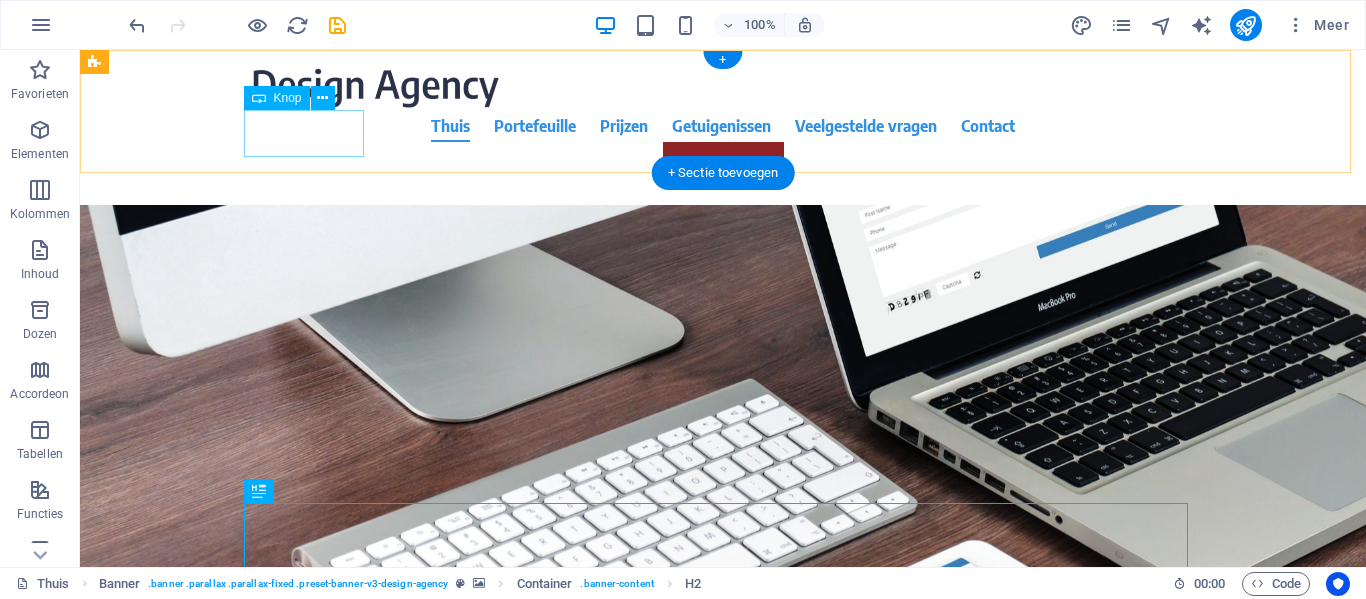 click on "Bestel nu" at bounding box center (723, 165) 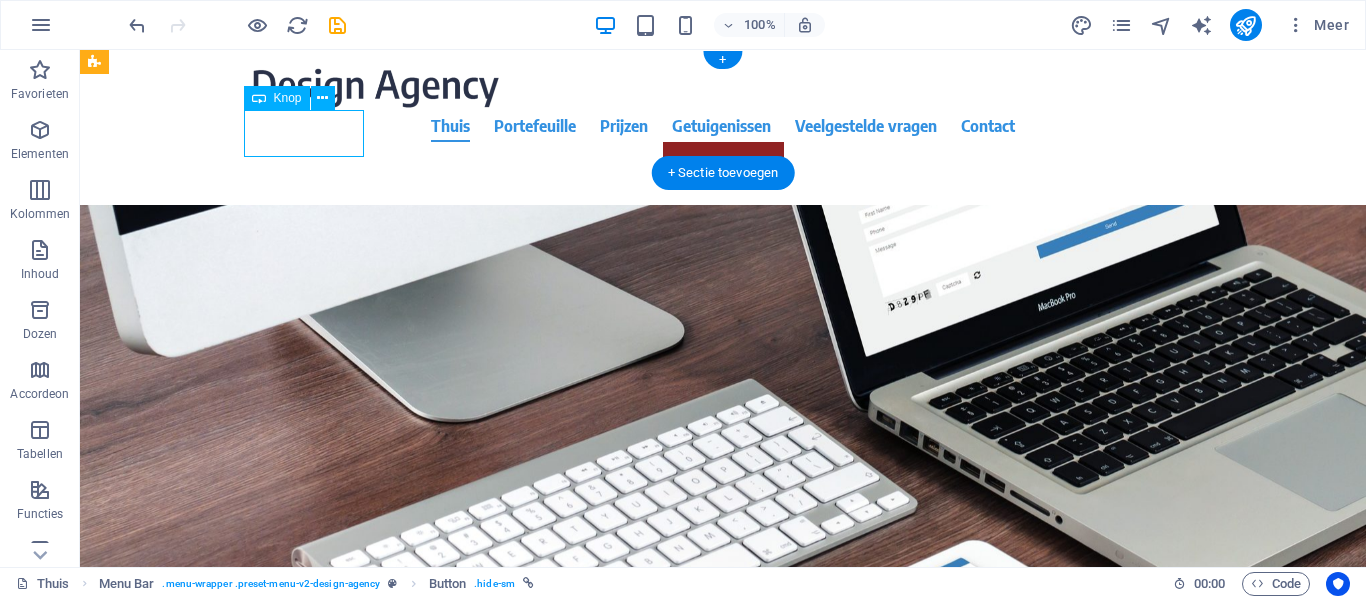 click on "Bestel nu" at bounding box center [723, 165] 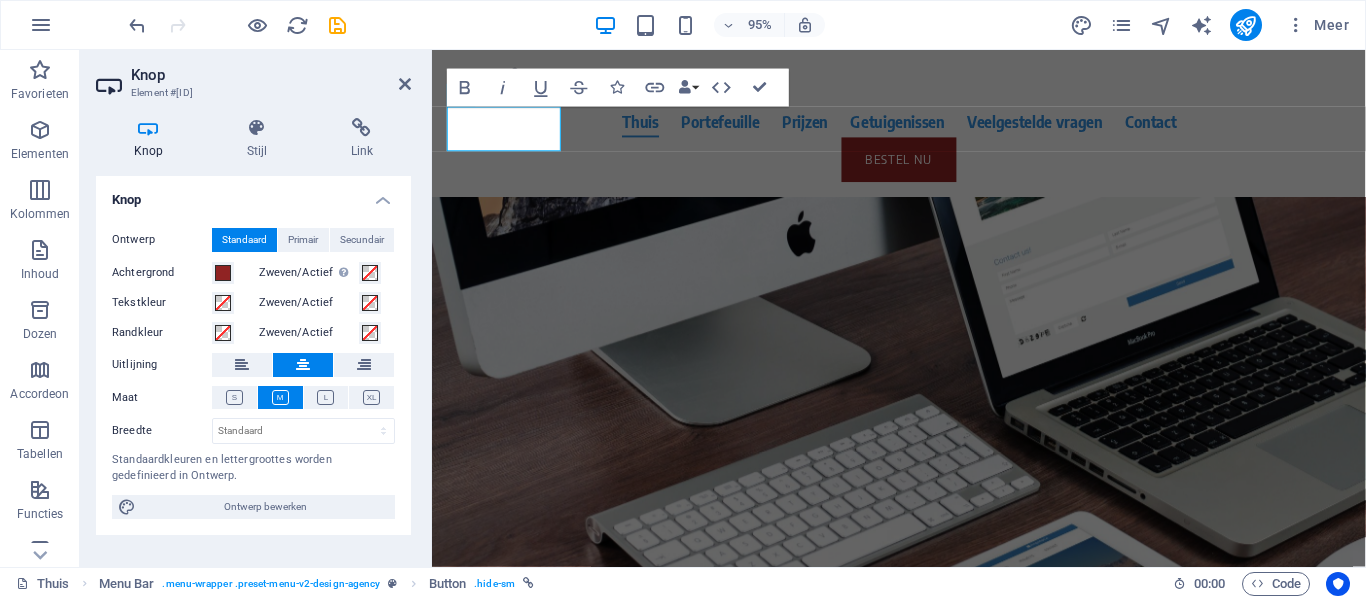 click on "Standaard" at bounding box center (244, 239) 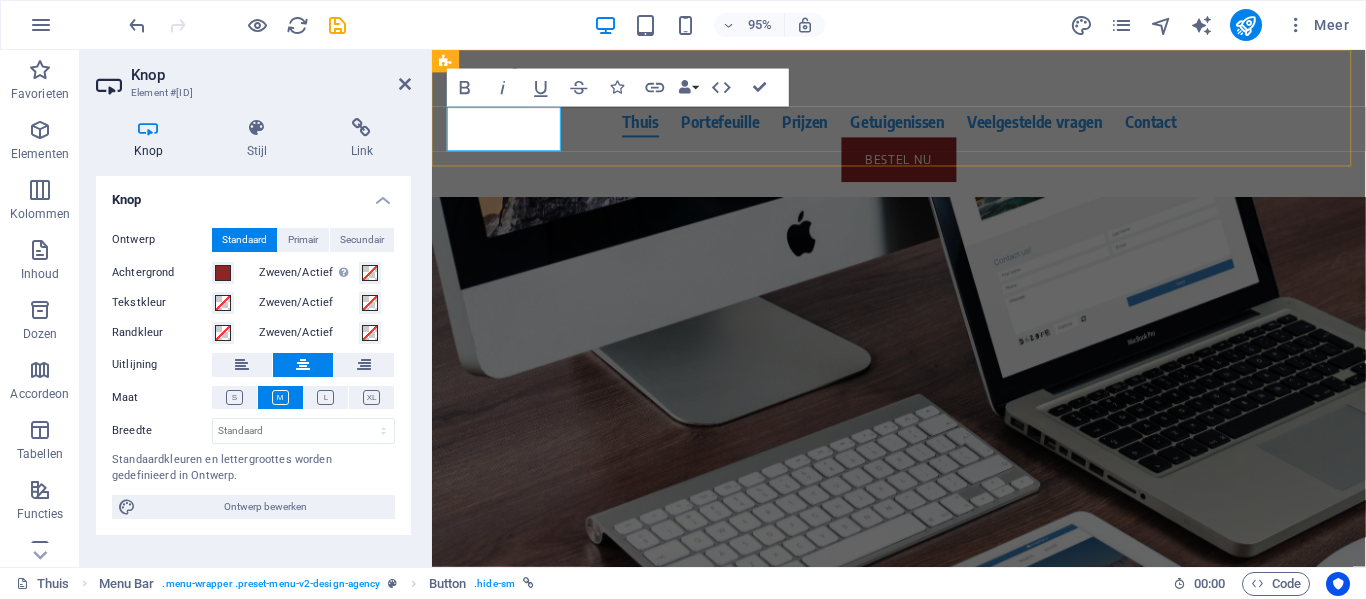 click on "Bestel nu" at bounding box center (923, 165) 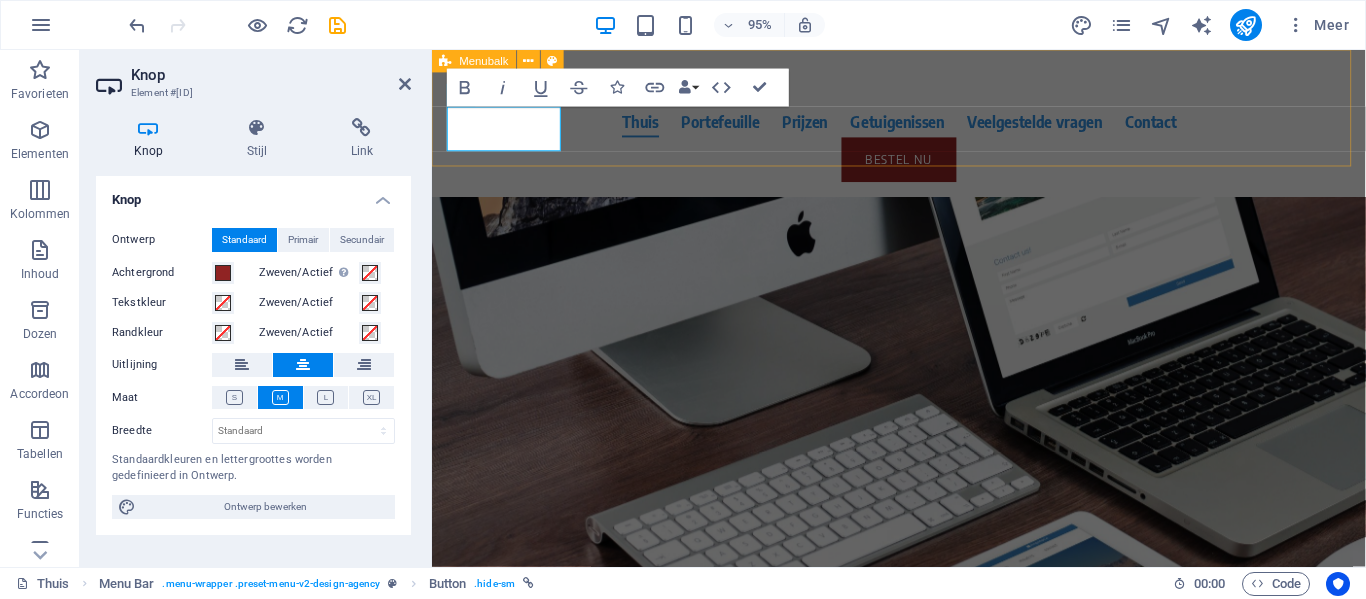 click on "Thuis Portefeuille Prijzen Getuigenissen Veelgestelde vragen Contact Bestel nu" at bounding box center [923, 127] 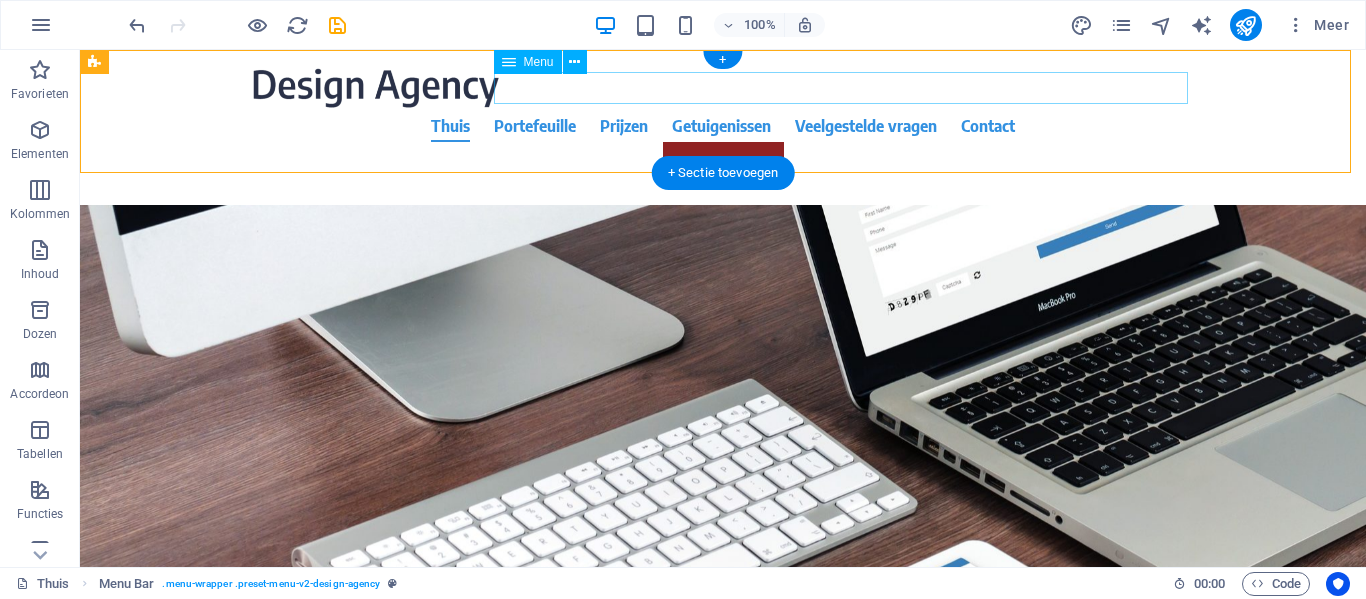 click on "Thuis Portefeuille Prijzen Getuigenissen Veelgestelde vragen Contact" at bounding box center [723, 126] 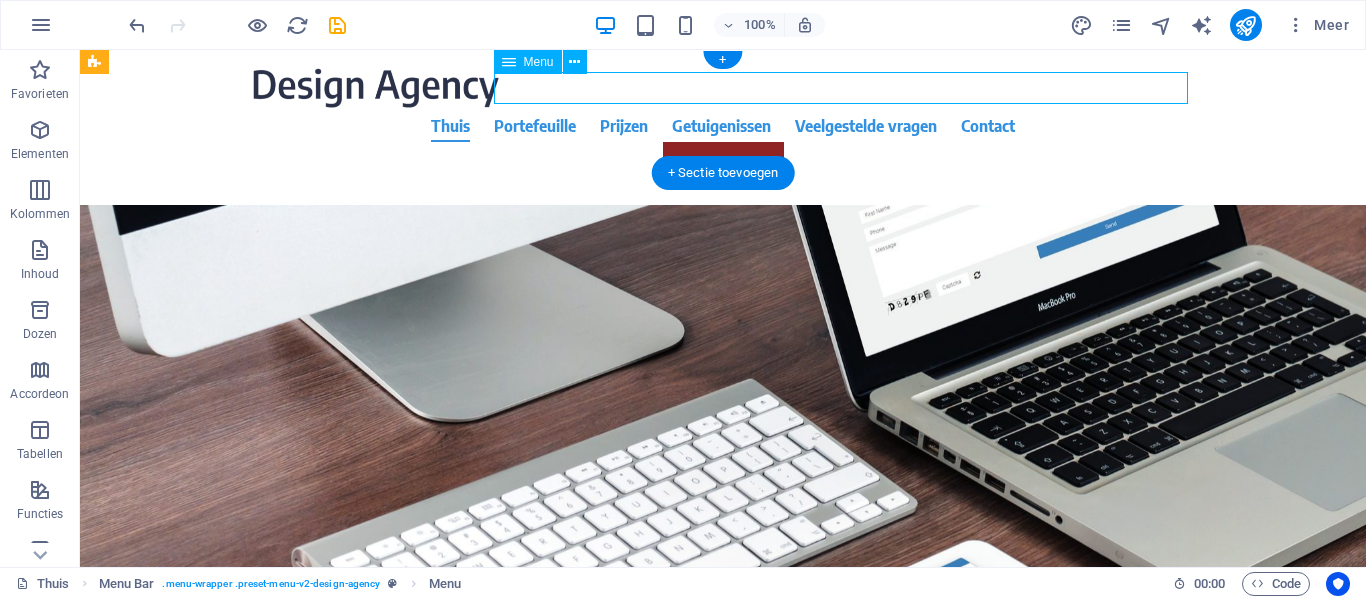 click on "Thuis Portefeuille Prijzen Getuigenissen Veelgestelde vragen Contact" at bounding box center (723, 126) 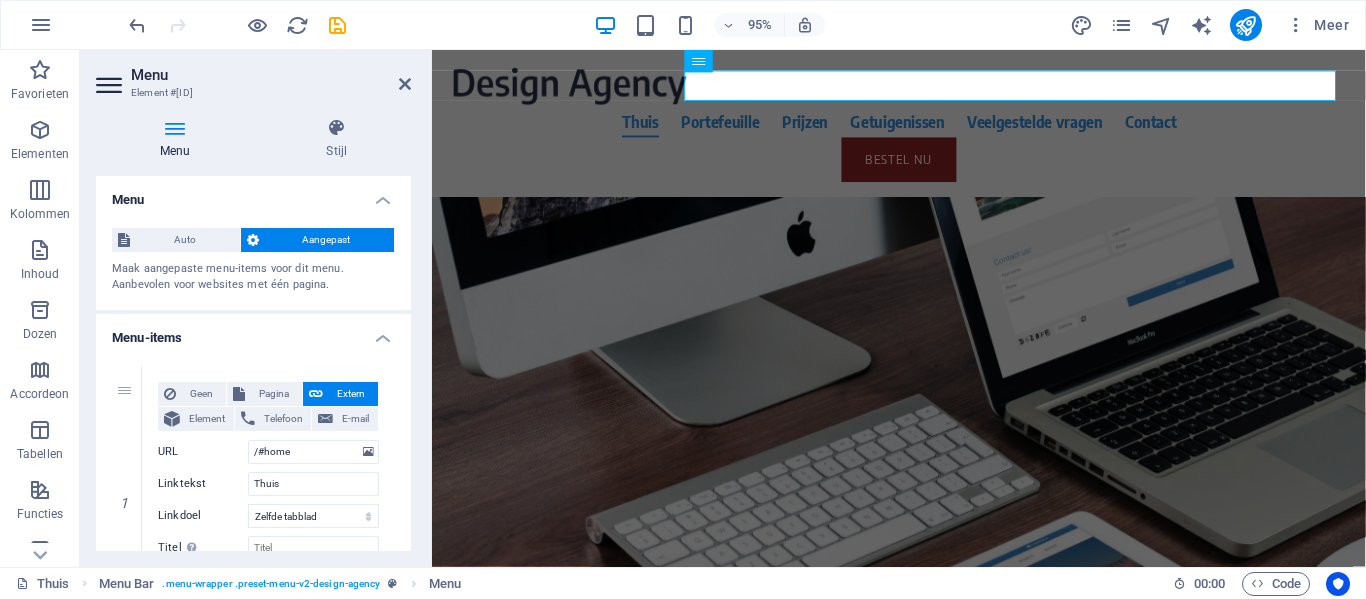 click on "Aangepast" at bounding box center (326, 239) 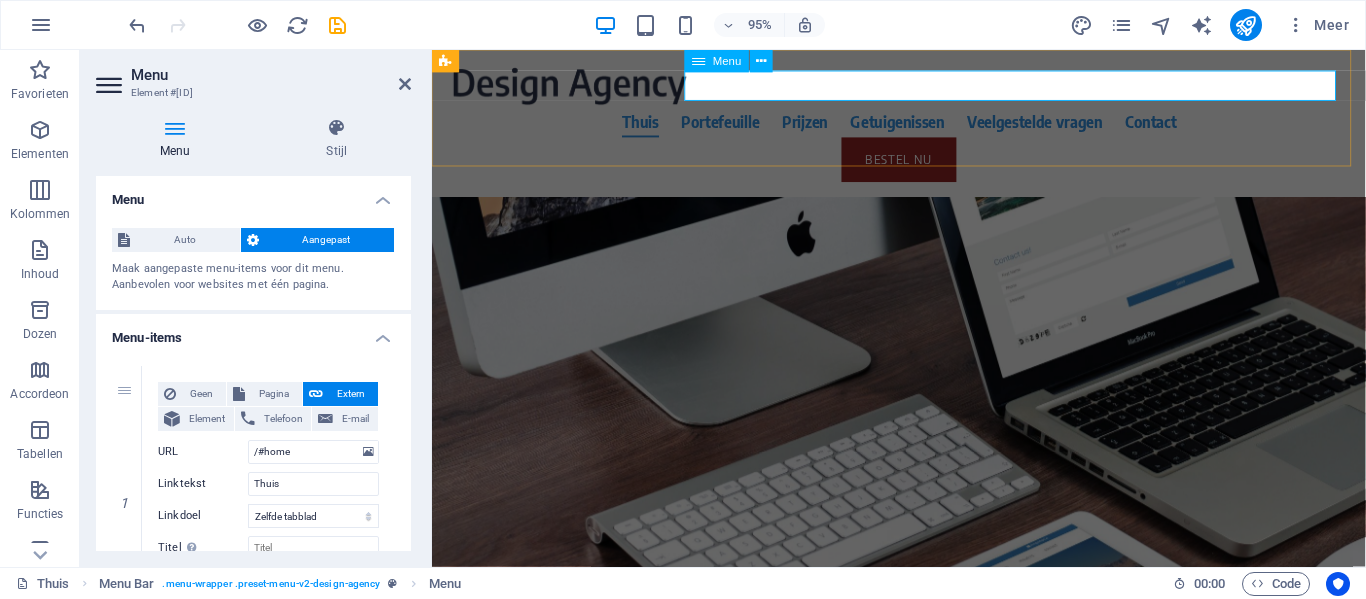 click on "Thuis Portefeuille Prijzen Getuigenissen Veelgestelde vragen Contact" at bounding box center [924, 126] 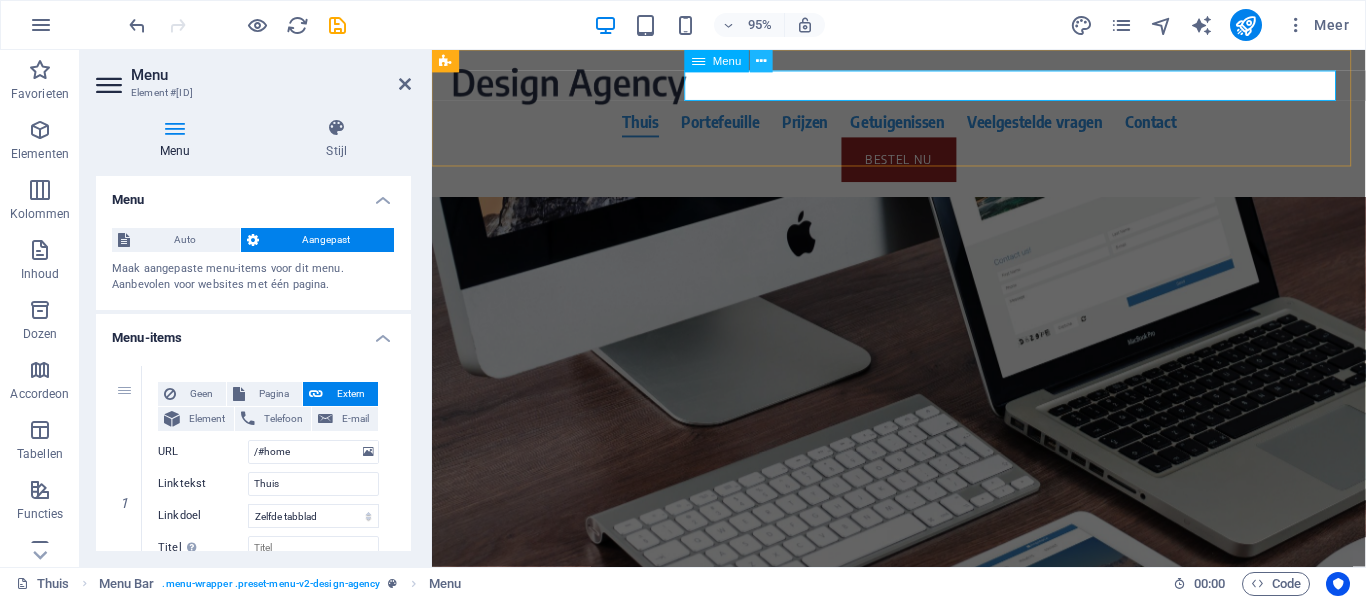 click at bounding box center [761, 61] 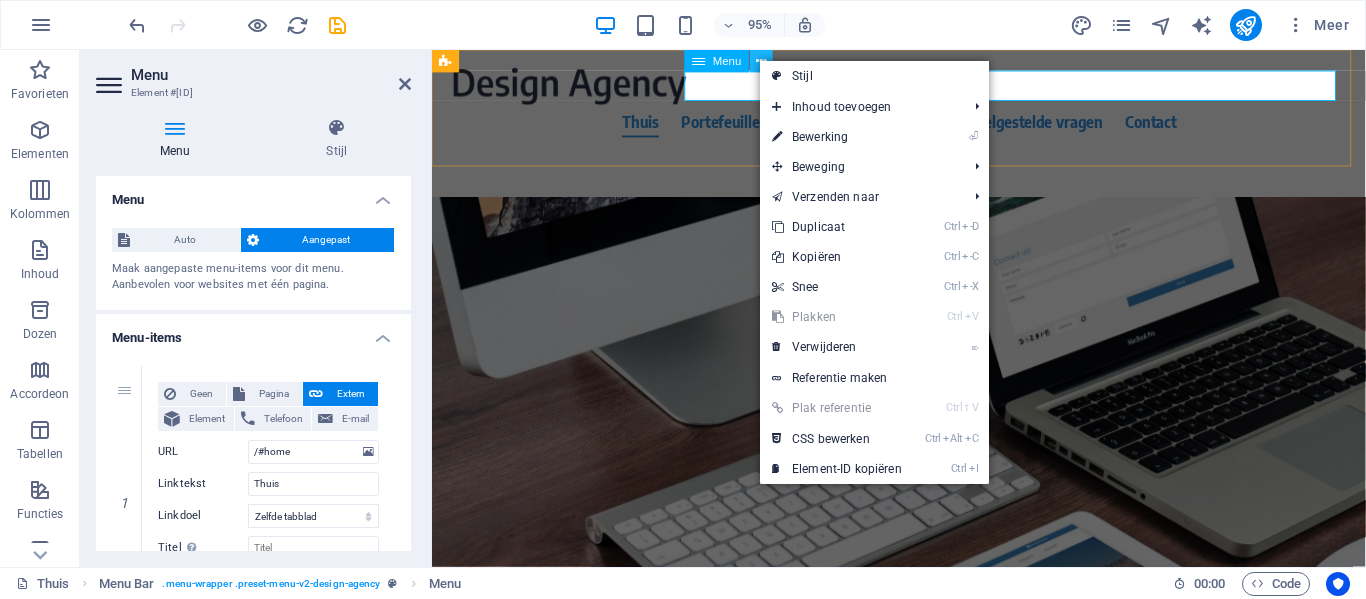 click at bounding box center [761, 61] 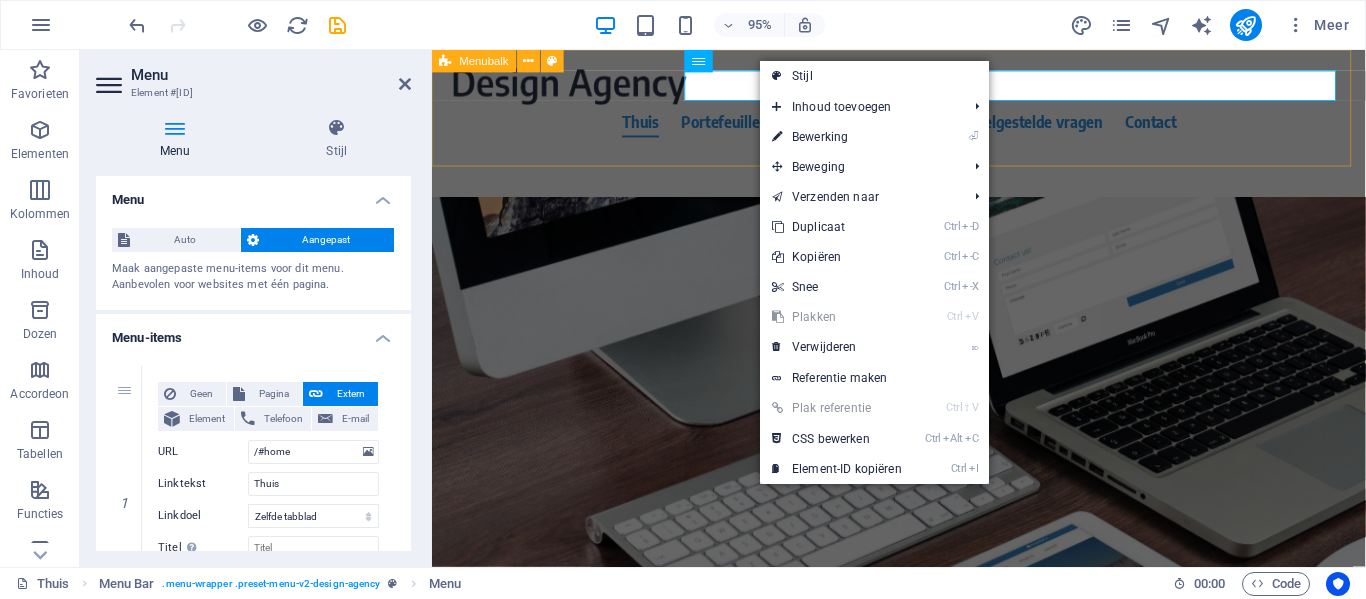 click on "Thuis Portefeuille Prijzen Getuigenissen Veelgestelde vragen Contact Bestel nu" at bounding box center [923, 127] 